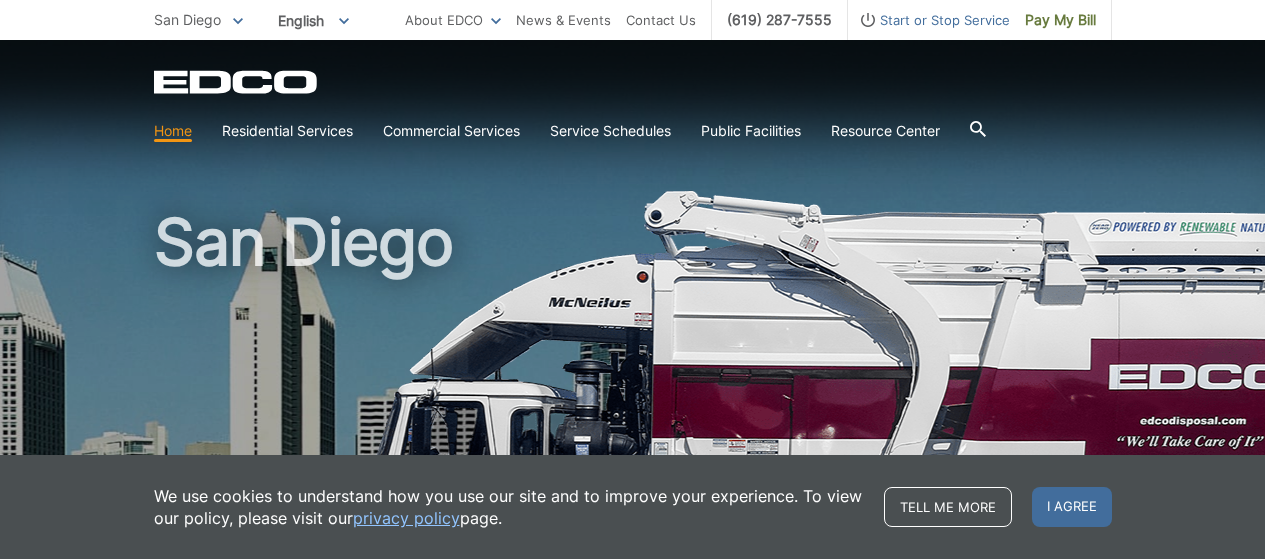 scroll, scrollTop: 0, scrollLeft: 0, axis: both 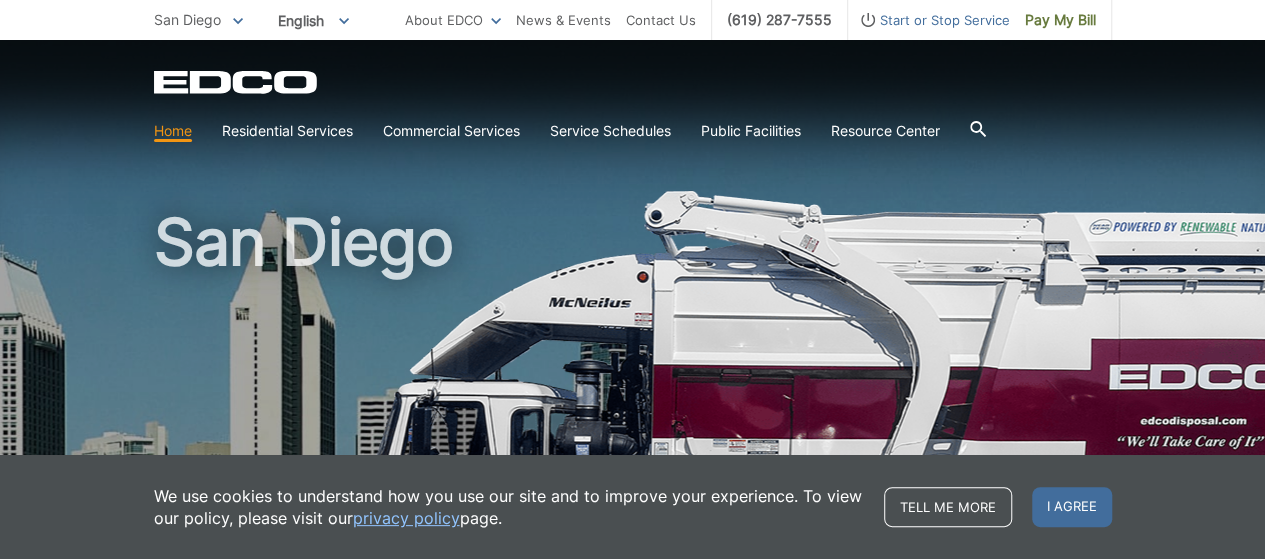 click on "San Diego" at bounding box center [633, 429] 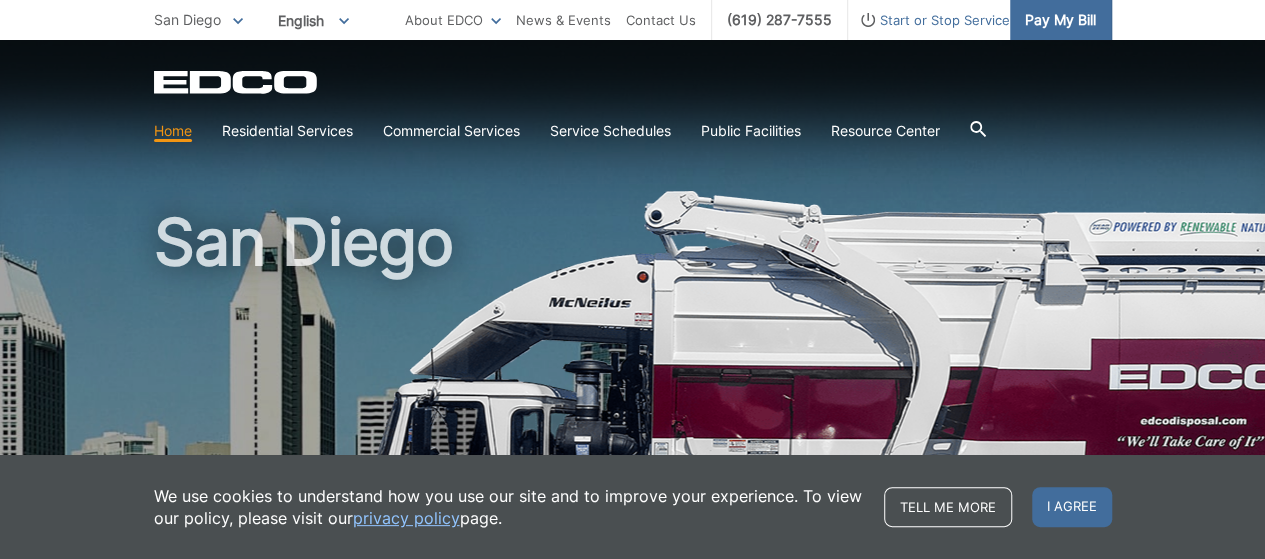 click on "Pay My Bill" at bounding box center (1060, 20) 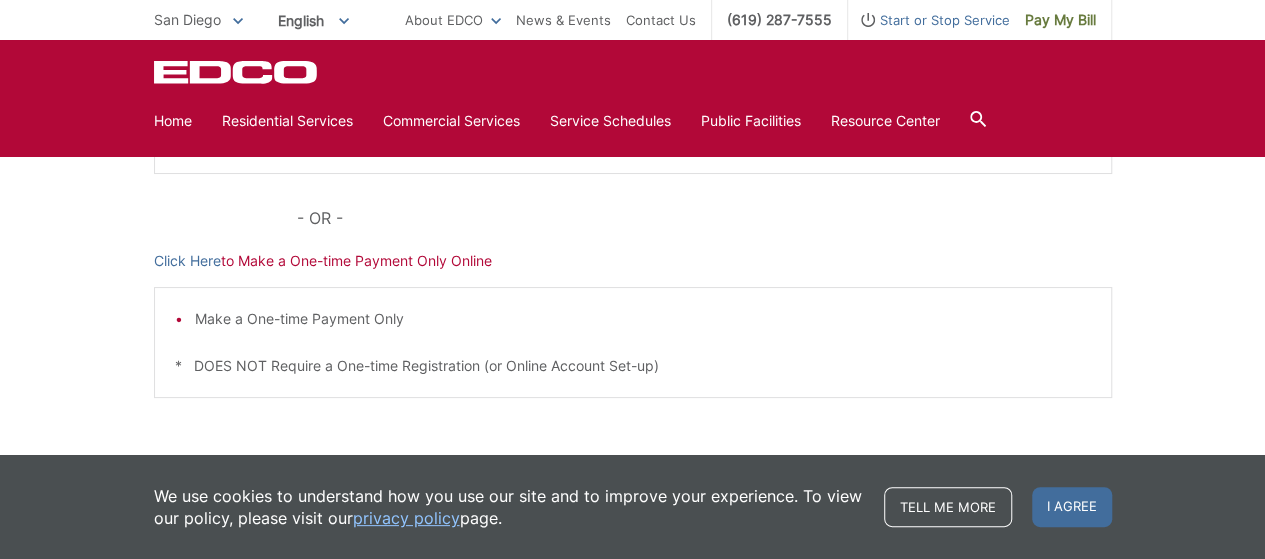 scroll, scrollTop: 597, scrollLeft: 0, axis: vertical 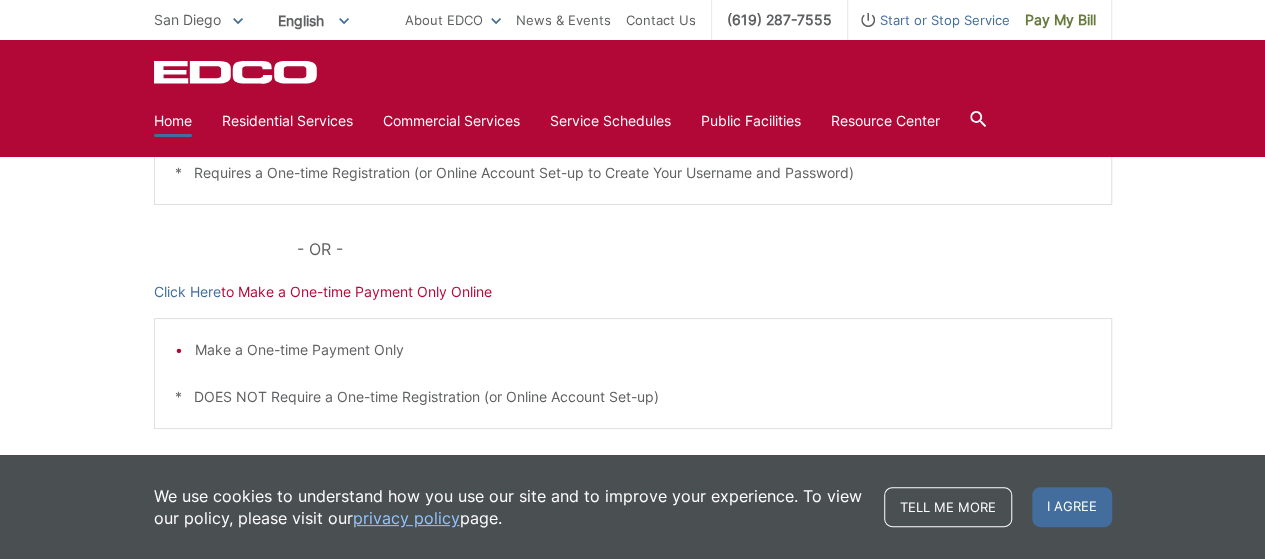 click on "Home" at bounding box center [173, 121] 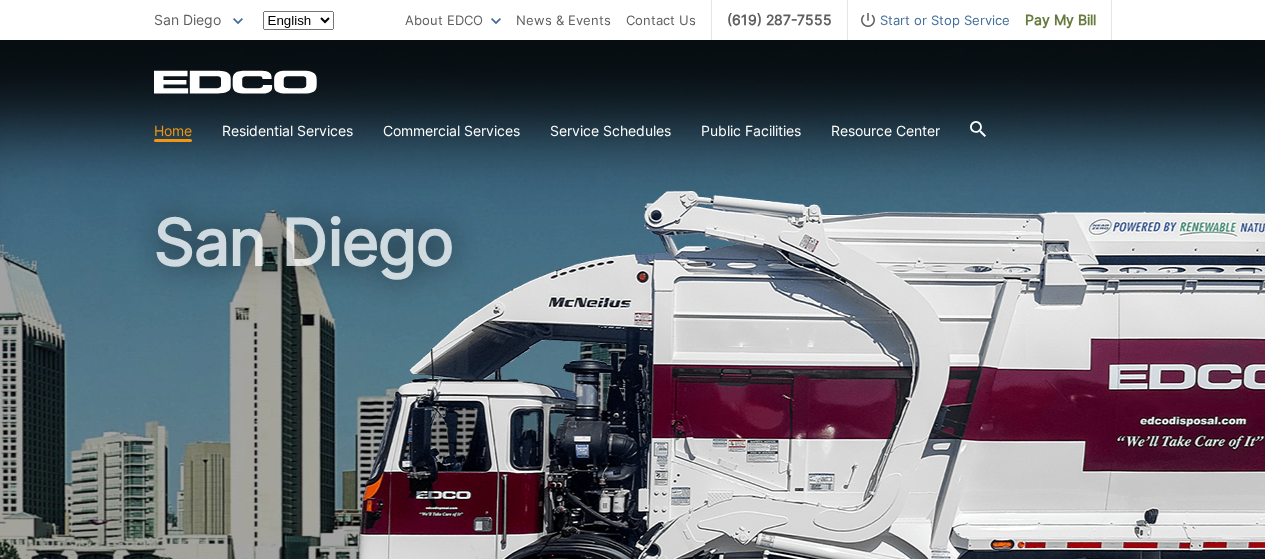 scroll, scrollTop: 0, scrollLeft: 0, axis: both 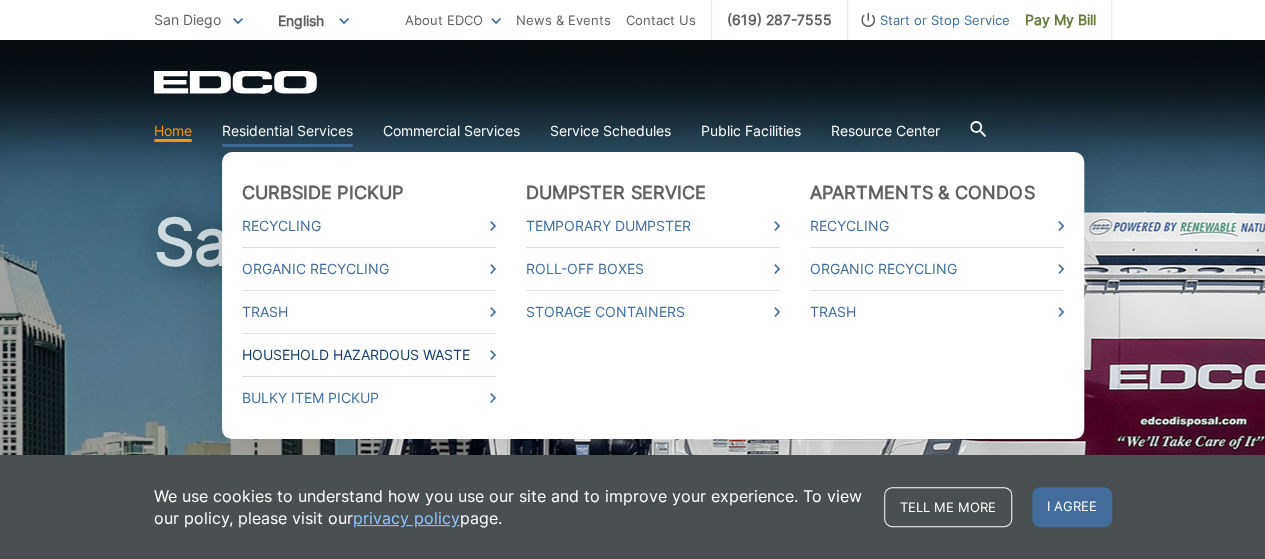 click on "Household Hazardous Waste" at bounding box center [369, 355] 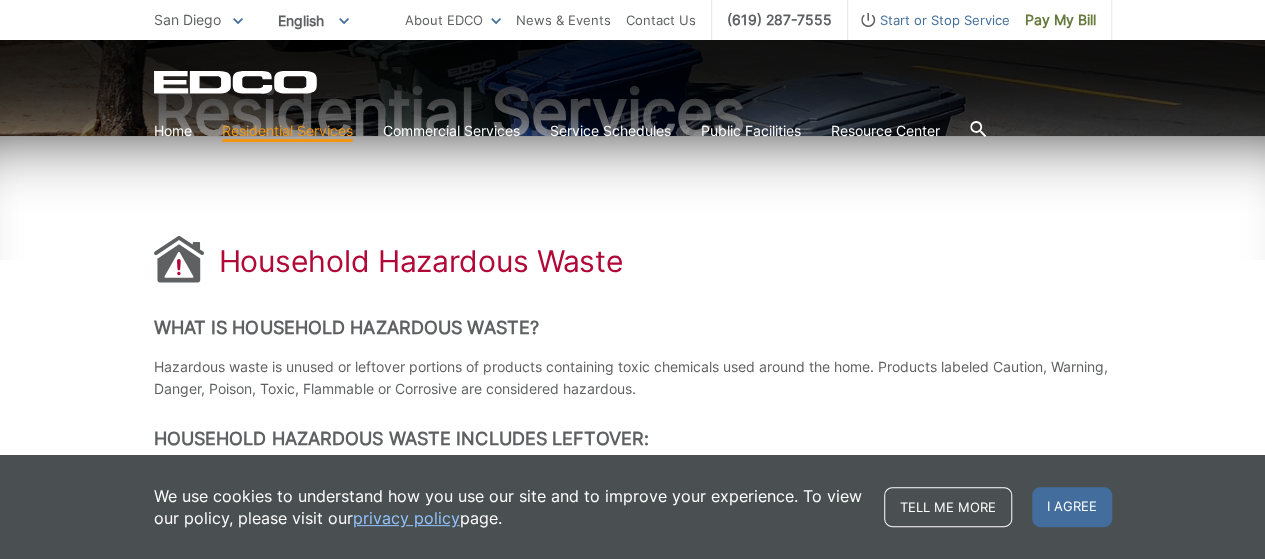scroll, scrollTop: 0, scrollLeft: 0, axis: both 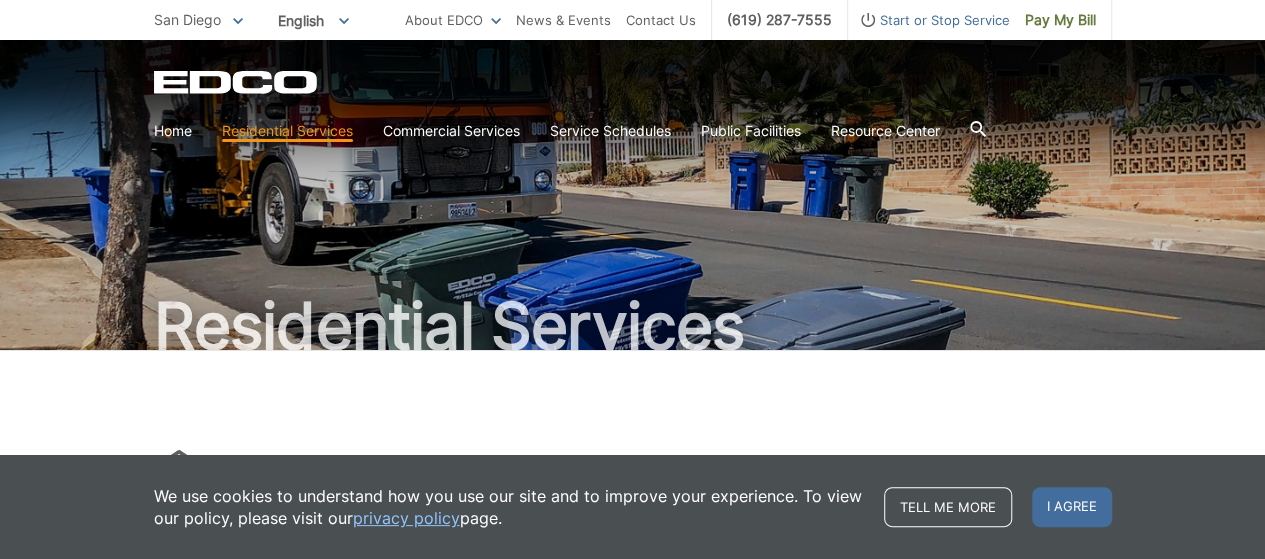 click on "San Diego
To change your zip code, enter it below and press change.
Change
Take me to the general homepage
Clear preferences (STAGE ONLY)
Please specify your region:
Not sure which region?   Enter your full address.
EDCO service may not be available in your area. You can access our  general site" at bounding box center [279, 20] 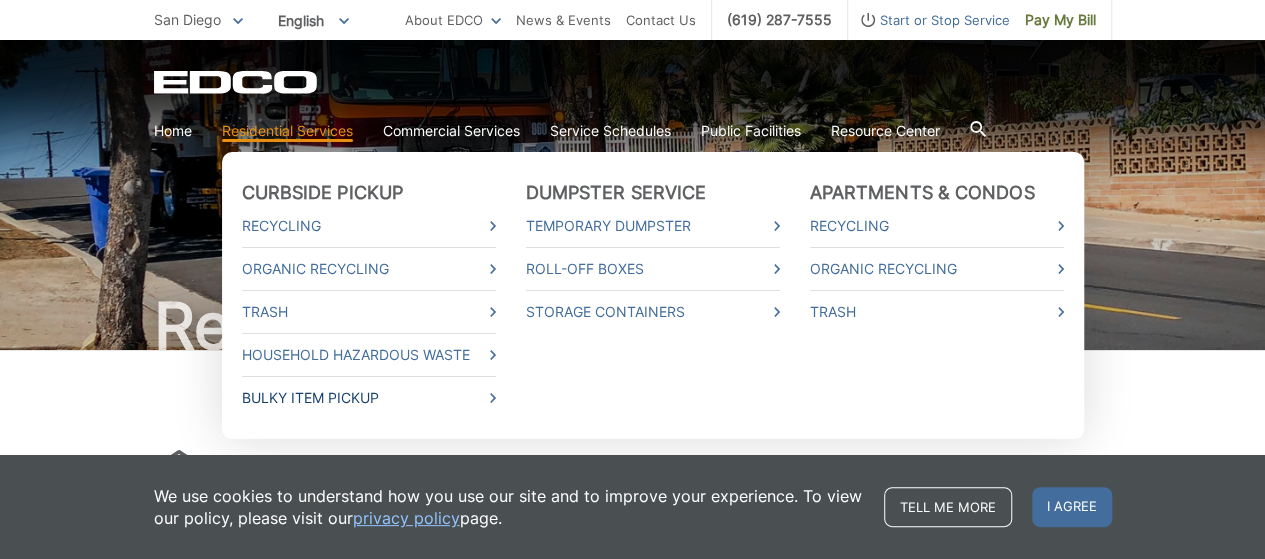click on "Bulky Item Pickup" at bounding box center (369, 398) 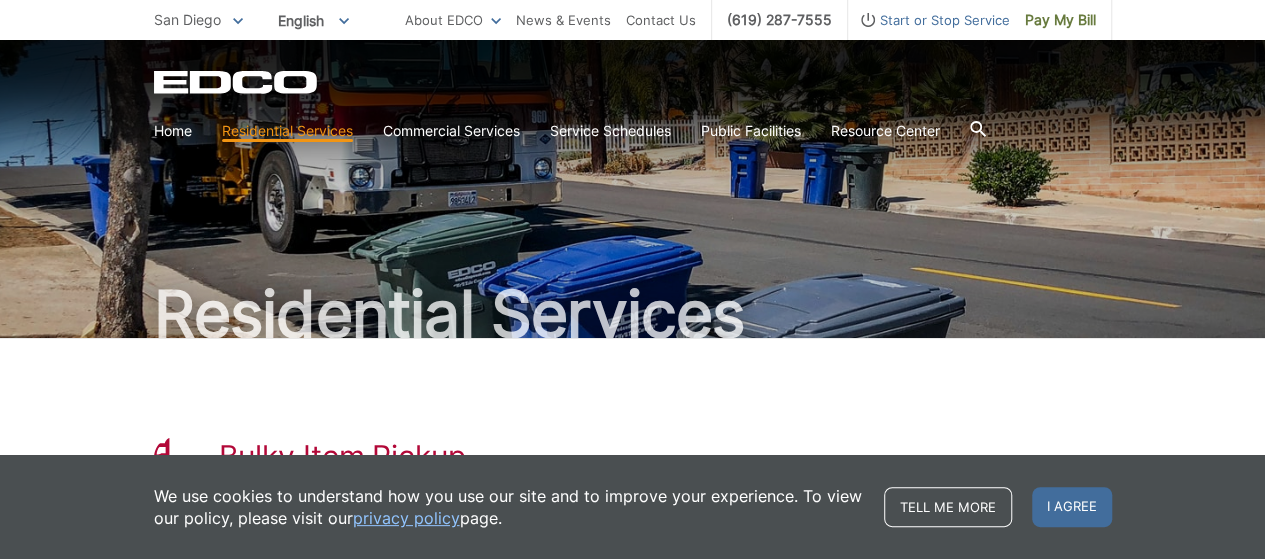 scroll, scrollTop: 212, scrollLeft: 0, axis: vertical 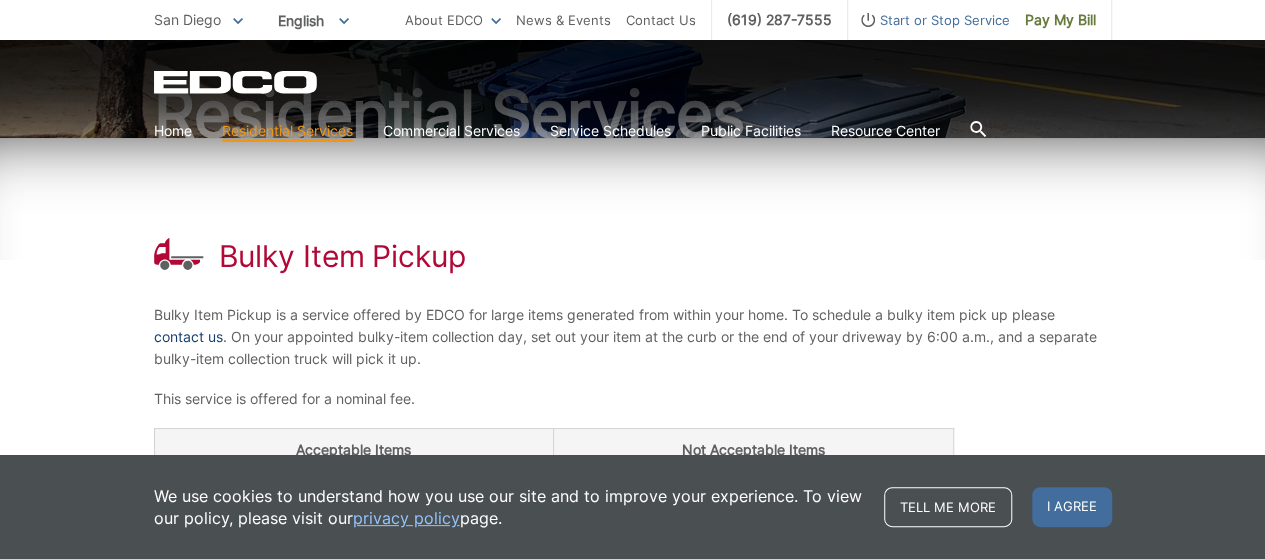 click on "contact us" at bounding box center [188, 337] 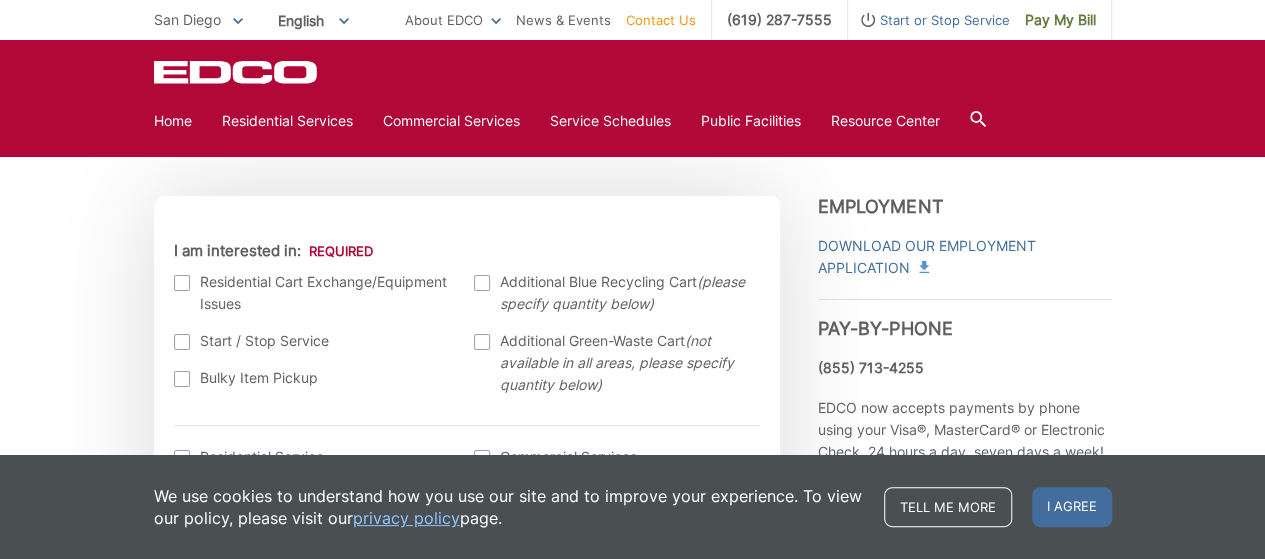 scroll, scrollTop: 600, scrollLeft: 0, axis: vertical 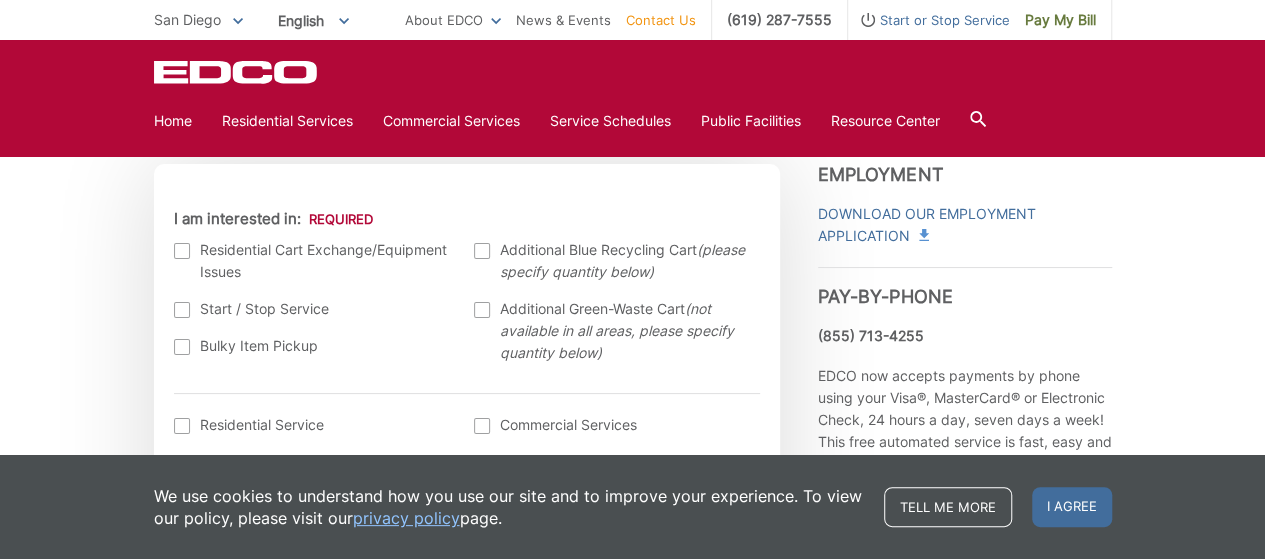 click at bounding box center (182, 347) 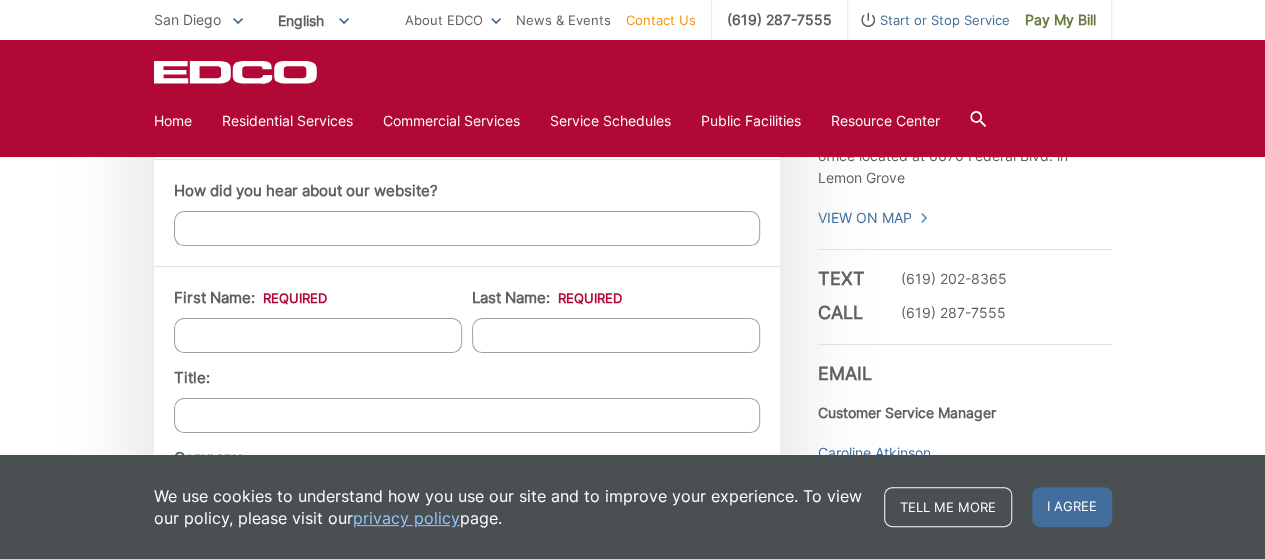 scroll, scrollTop: 1500, scrollLeft: 0, axis: vertical 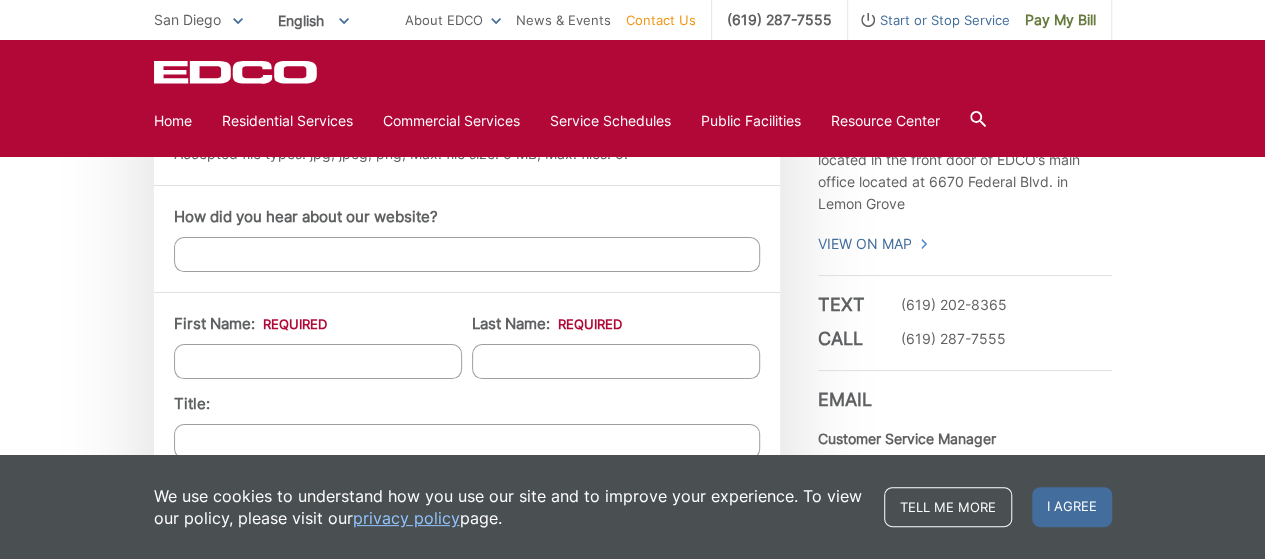 click on "First Name: *" at bounding box center (318, 361) 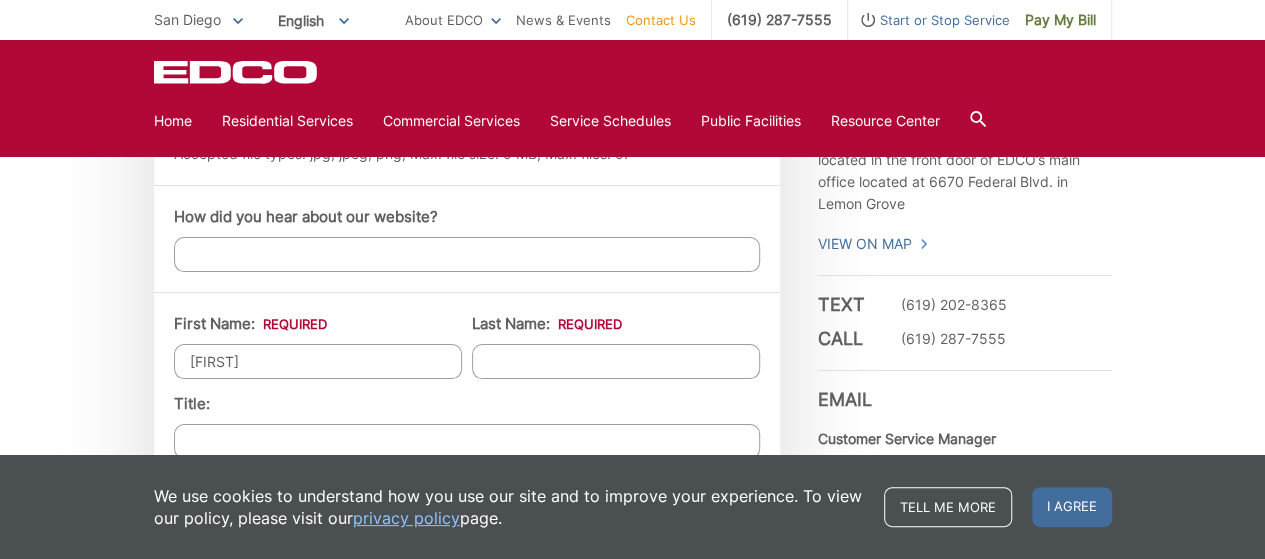 type on "Ellis" 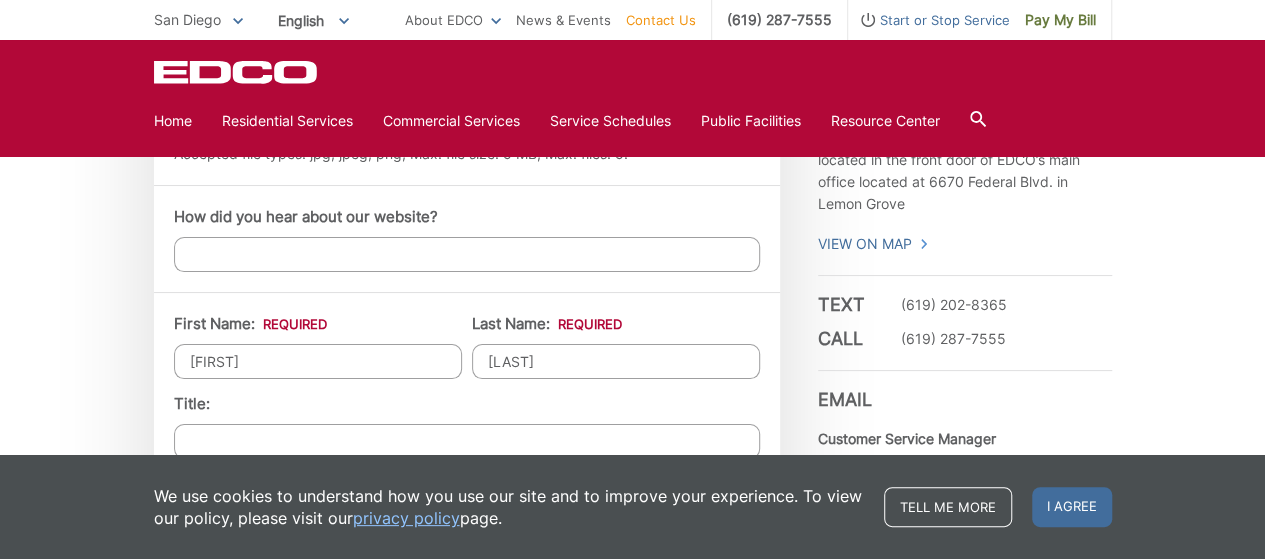 type on "3828 cherry blossom st" 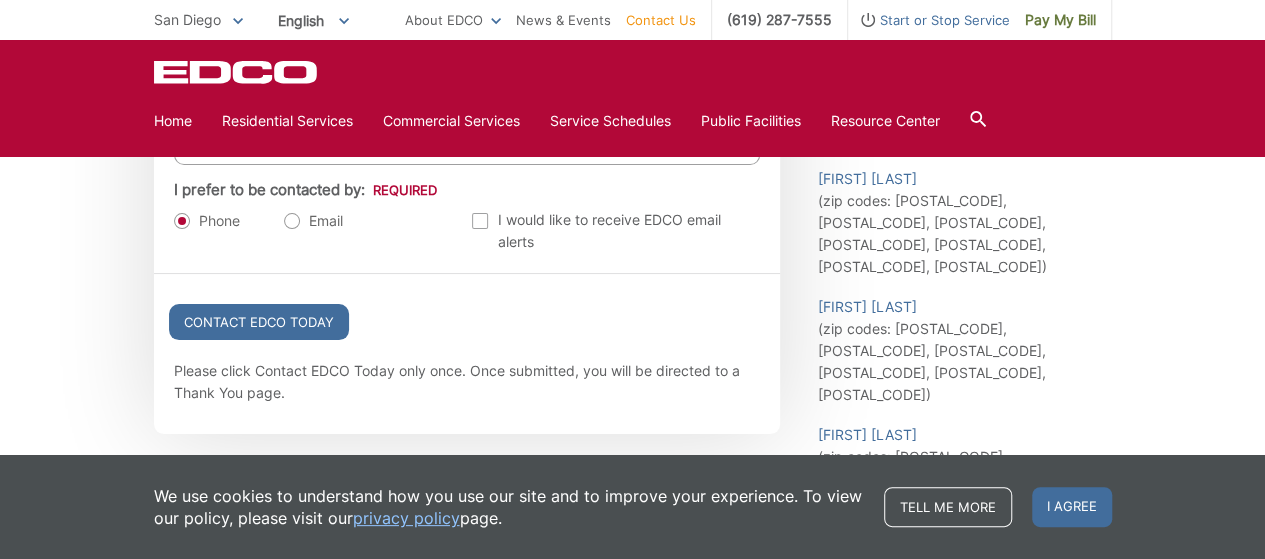 scroll, scrollTop: 2400, scrollLeft: 0, axis: vertical 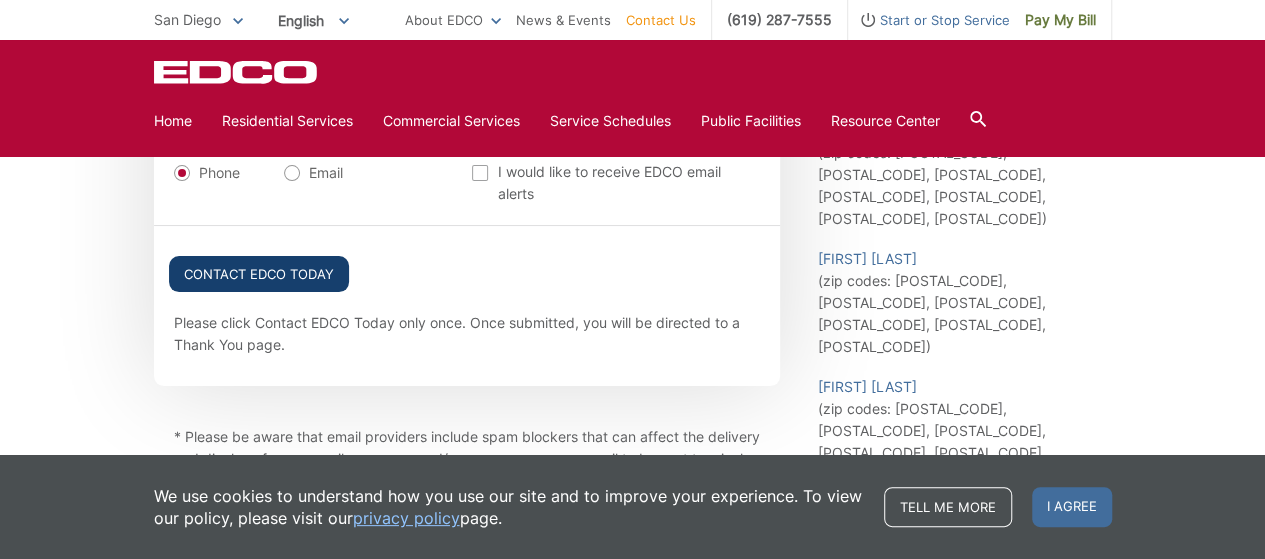click on "Contact EDCO Today" at bounding box center (259, 274) 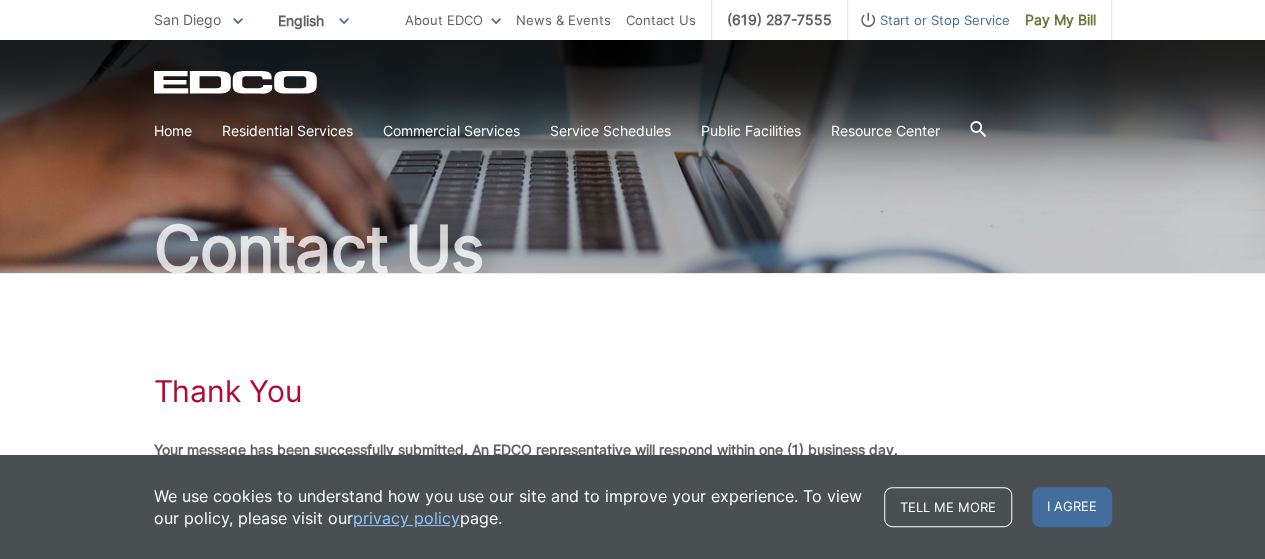 scroll, scrollTop: 180, scrollLeft: 0, axis: vertical 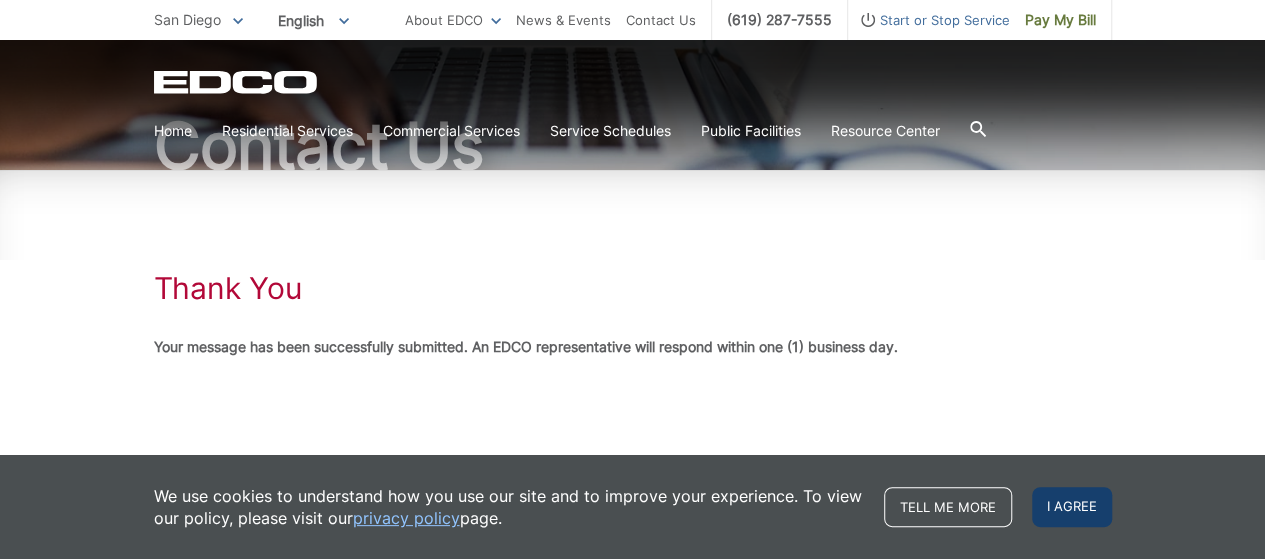 click on "I agree" at bounding box center (1072, 507) 